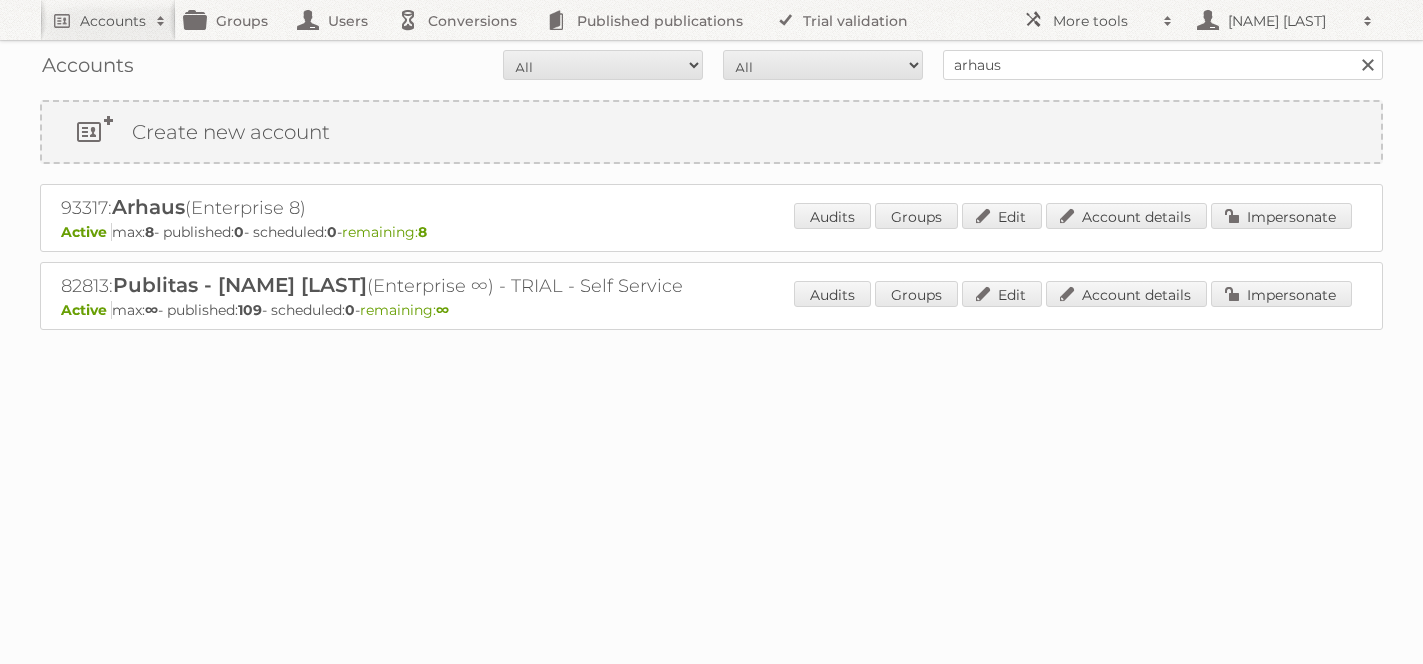 scroll, scrollTop: 0, scrollLeft: 0, axis: both 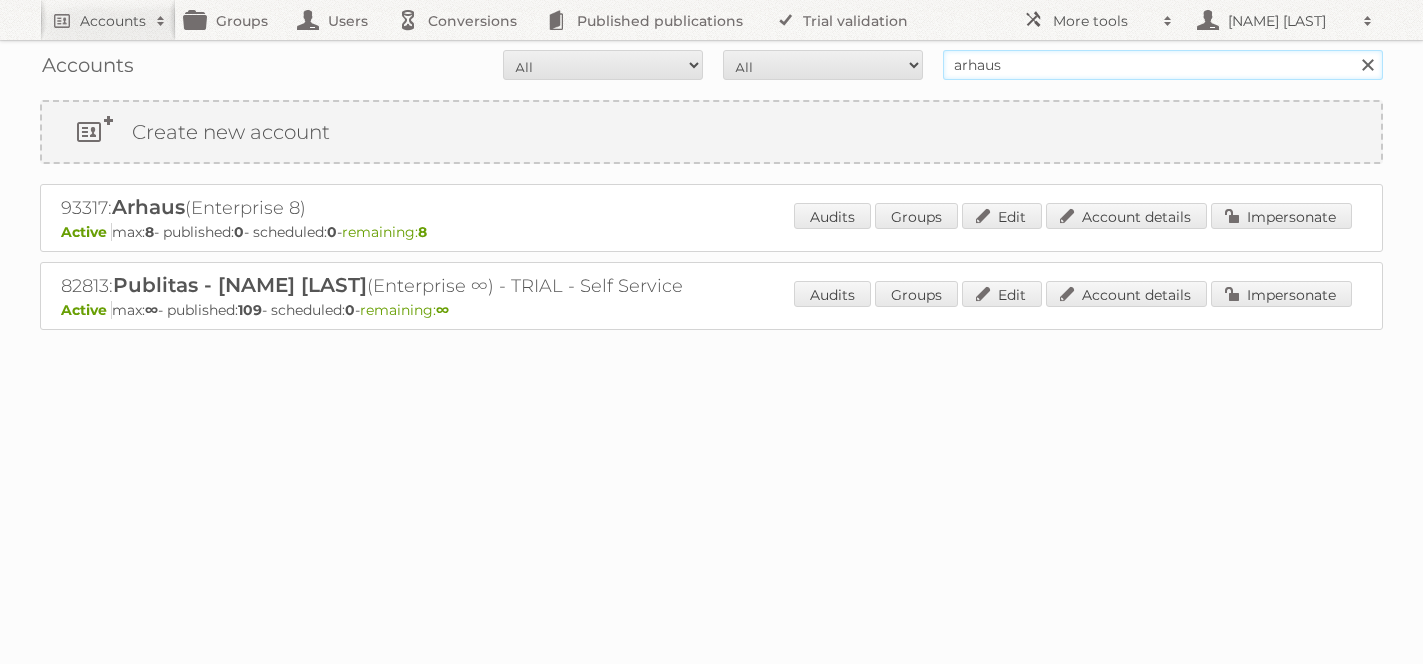 click on "arhaus" at bounding box center (1163, 65) 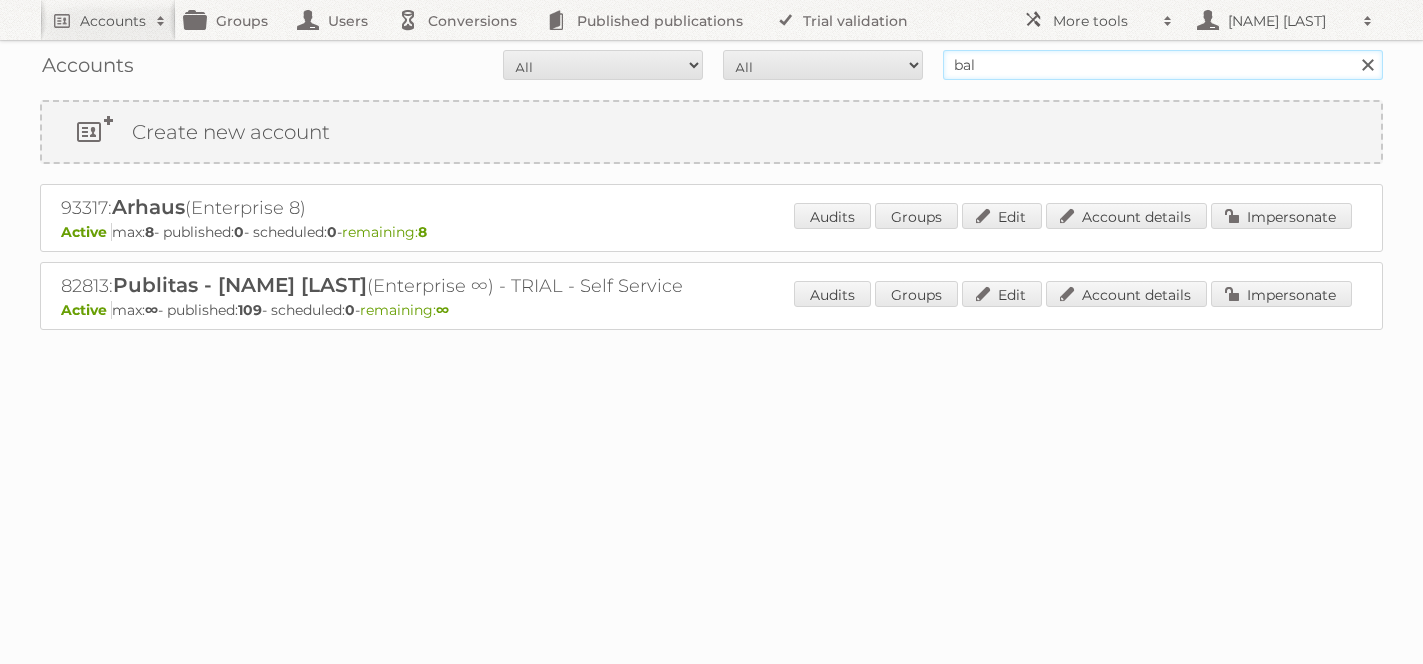 type on "balsam brands" 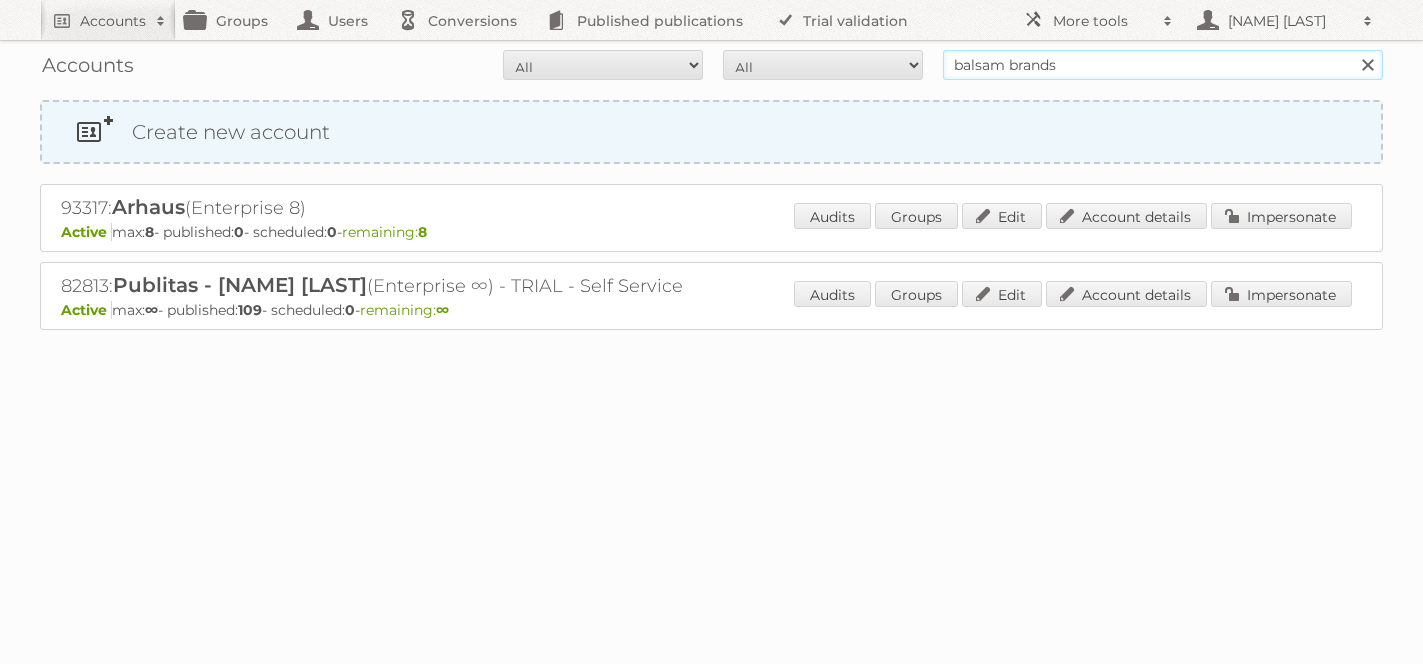 click on "Search" at bounding box center (1367, 65) 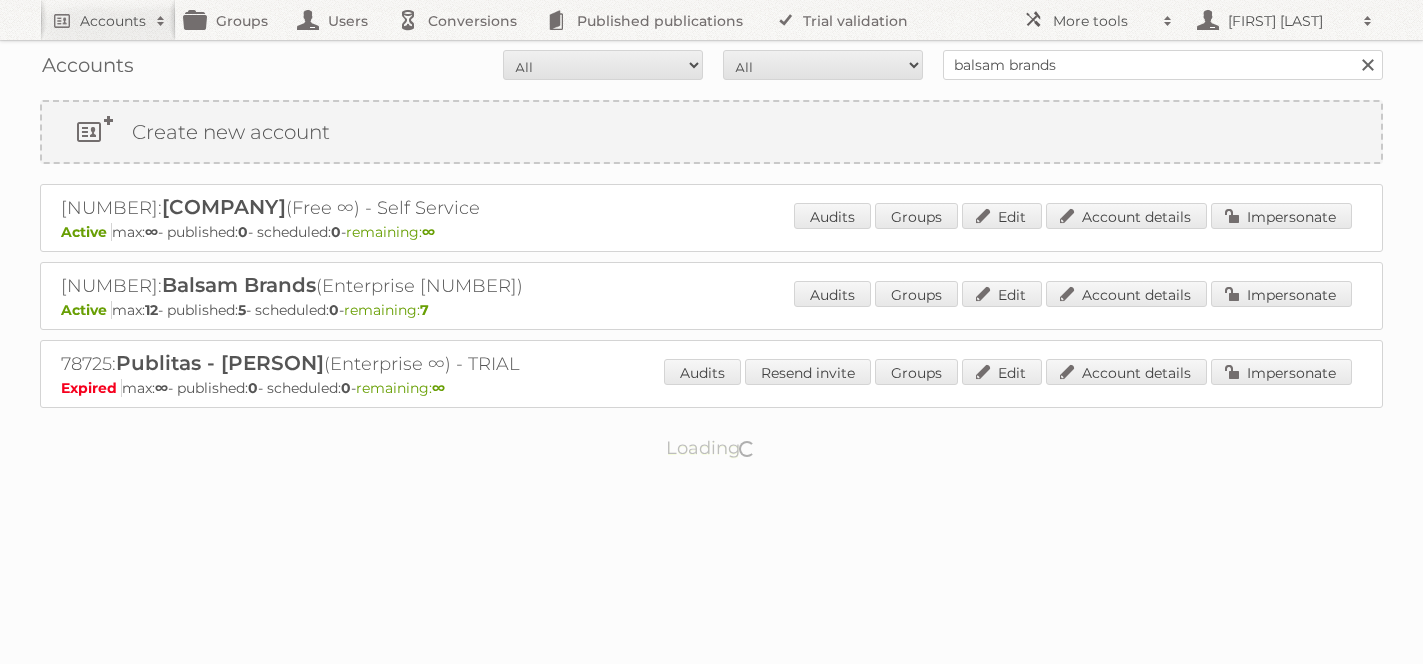 scroll, scrollTop: 0, scrollLeft: 0, axis: both 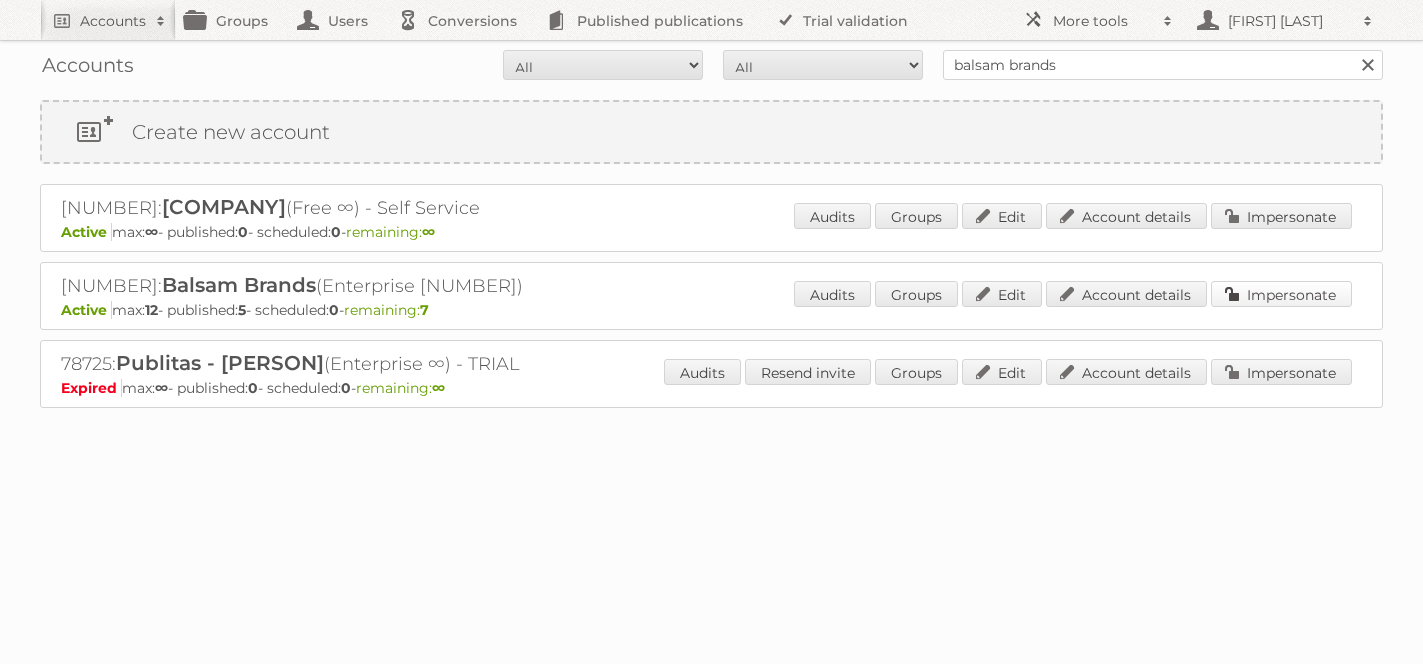click on "Impersonate" at bounding box center (1281, 294) 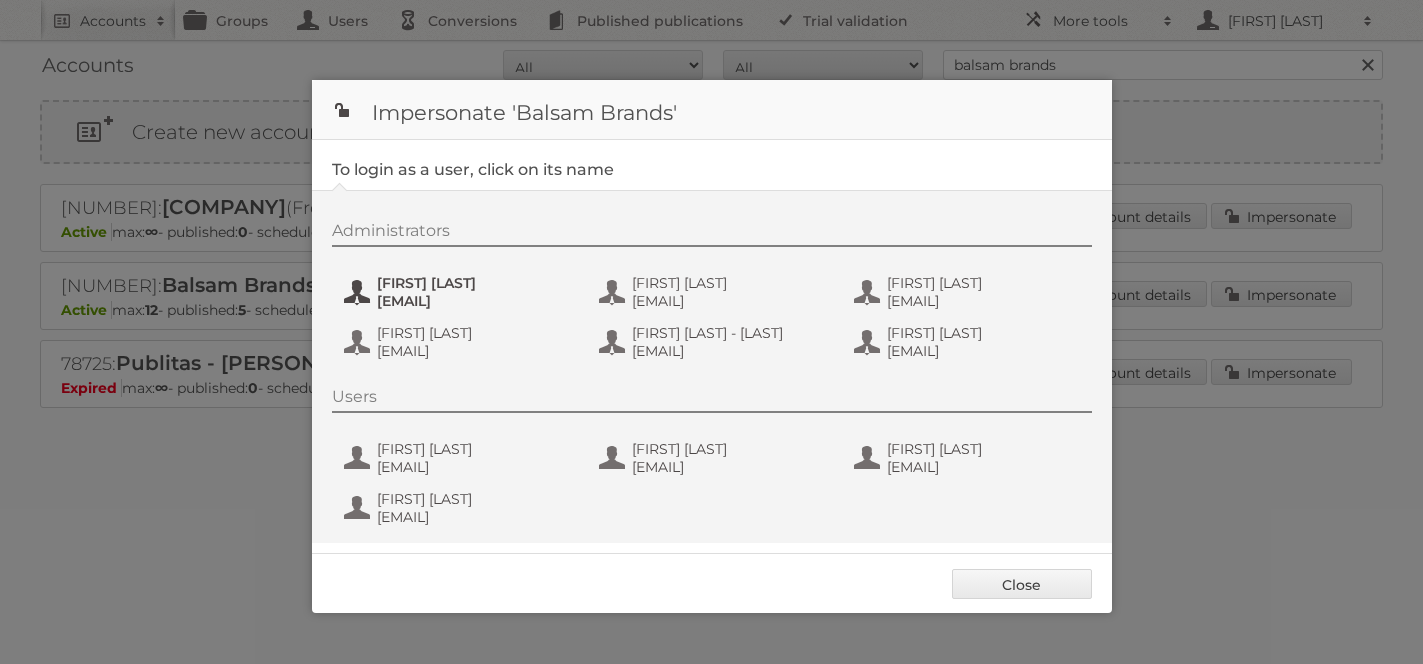 click on "arodriguez@balsambrands.com" at bounding box center (474, 301) 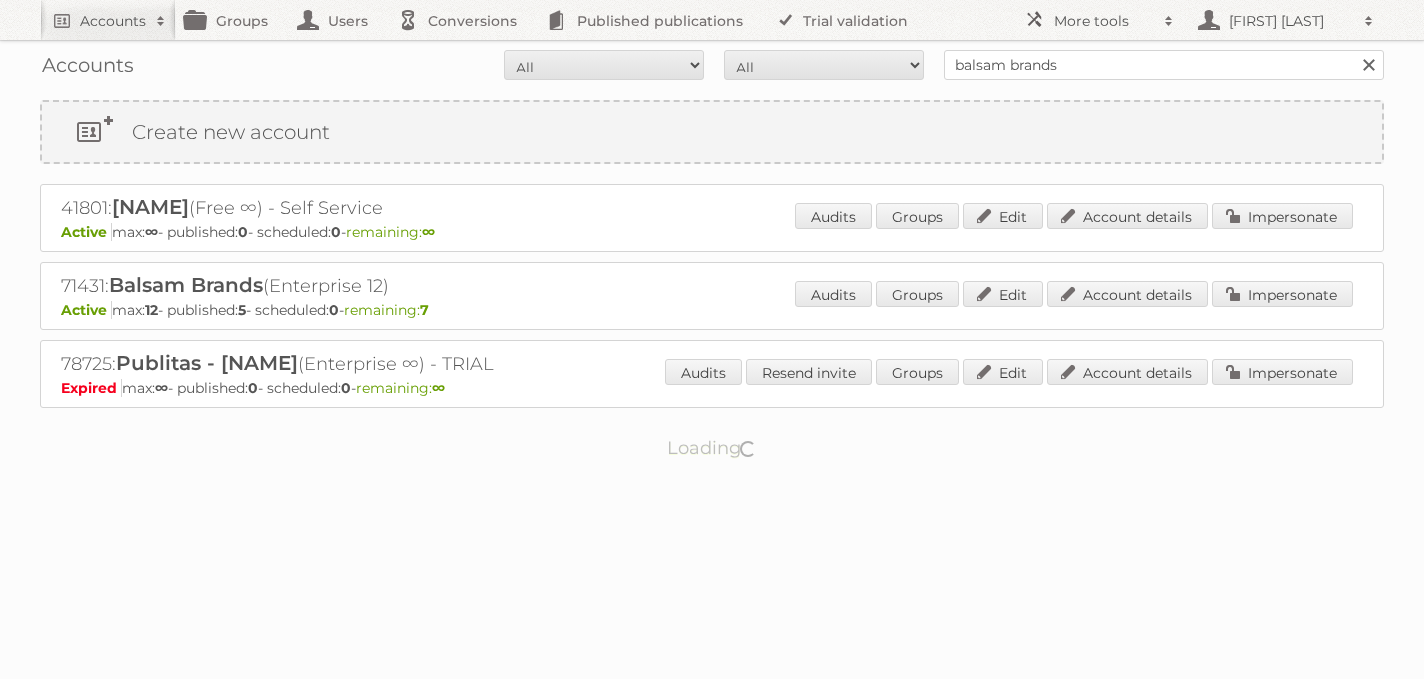 scroll, scrollTop: 0, scrollLeft: 0, axis: both 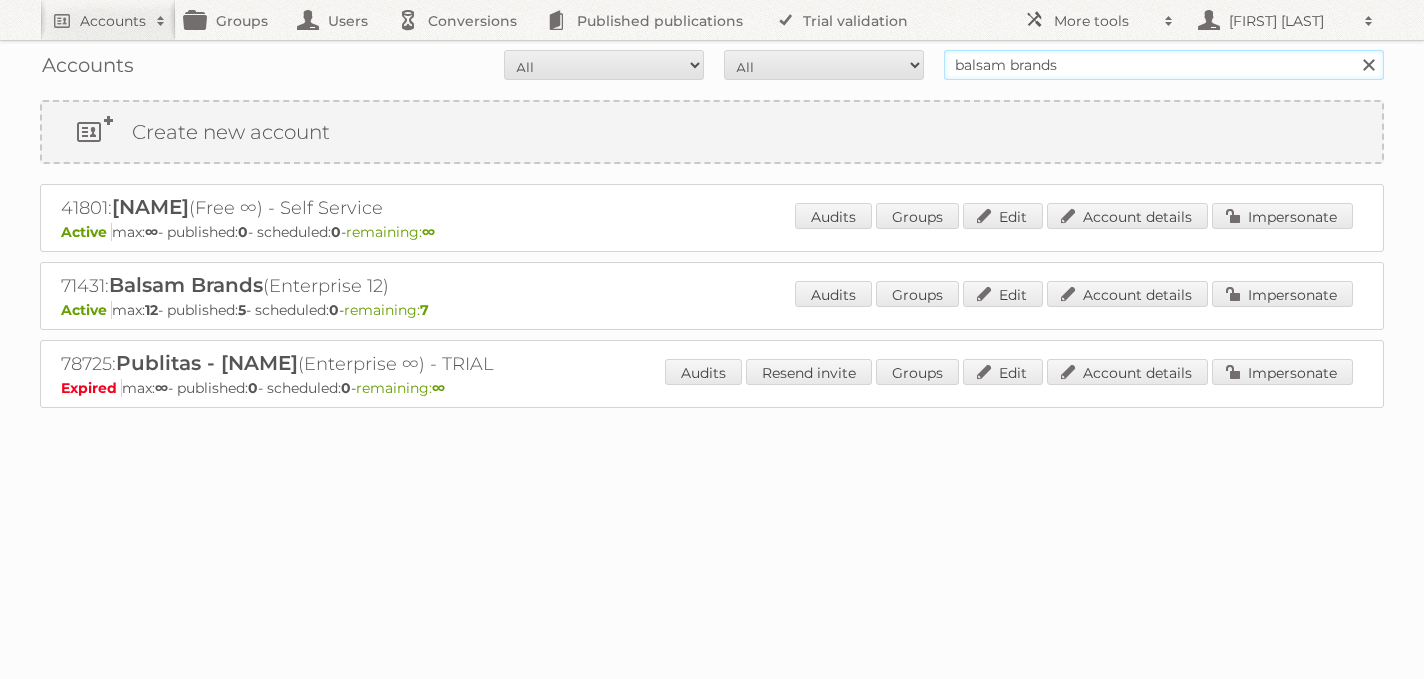click on "balsam brands" at bounding box center (1164, 65) 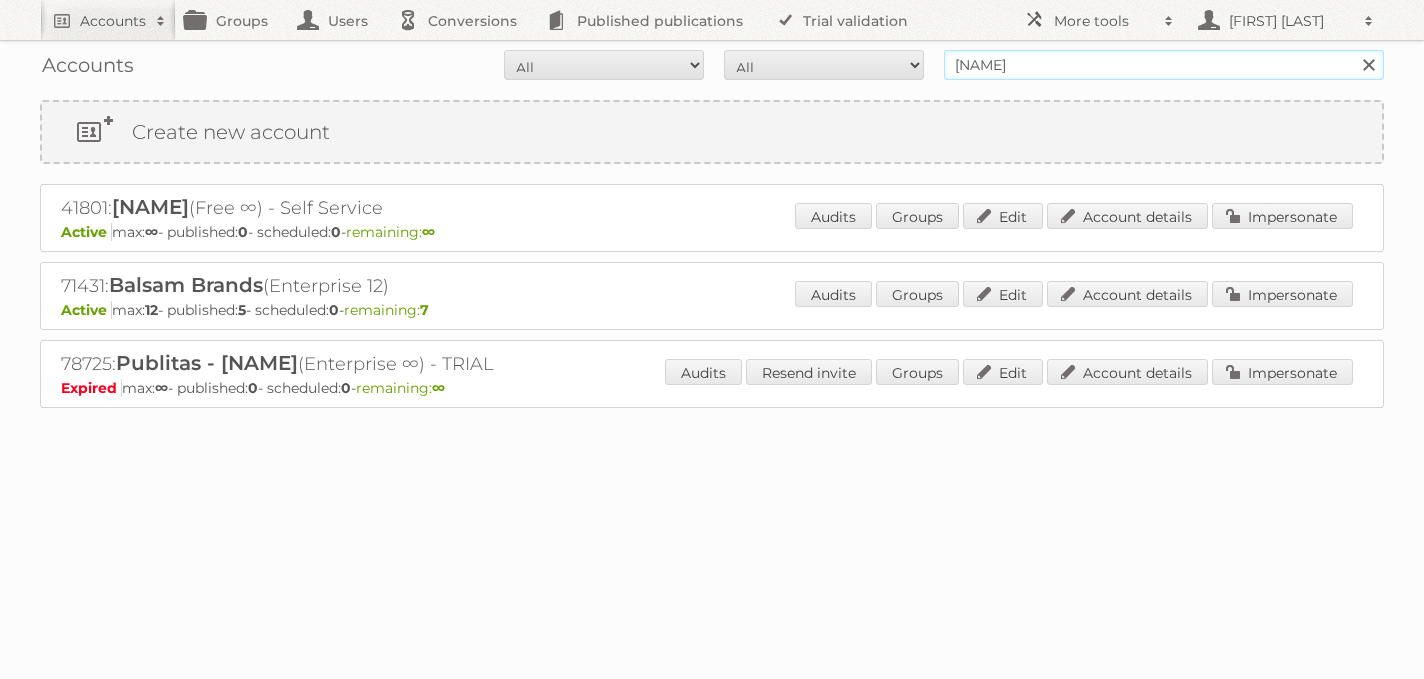type on "Rodelag" 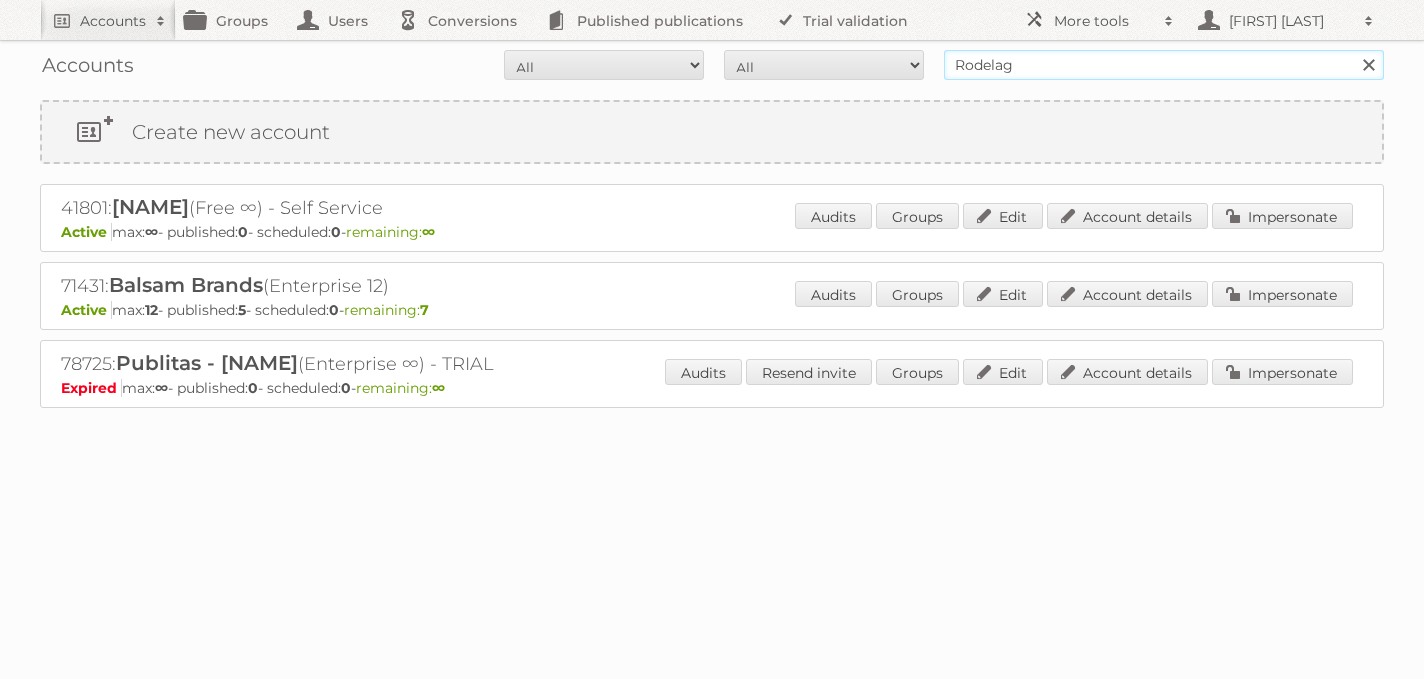 click on "Search" at bounding box center [1368, 65] 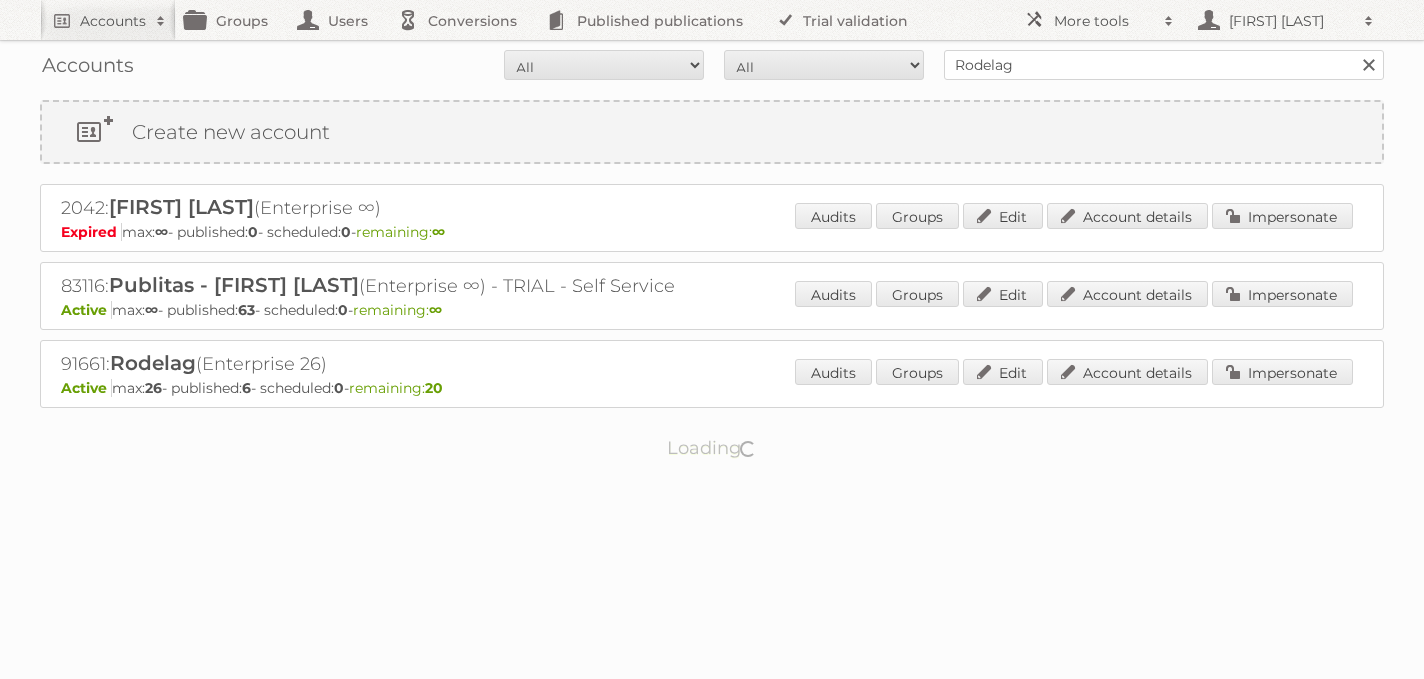 scroll, scrollTop: 0, scrollLeft: 0, axis: both 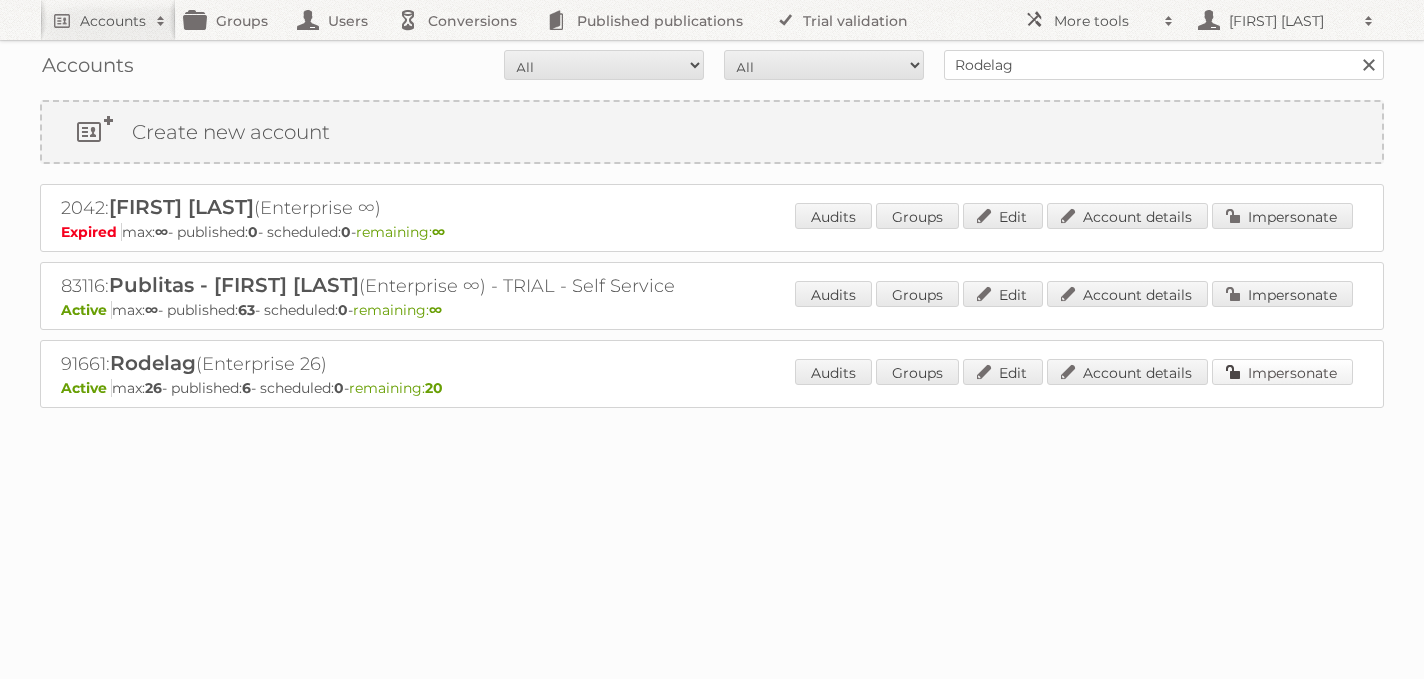 click on "Impersonate" at bounding box center [1282, 372] 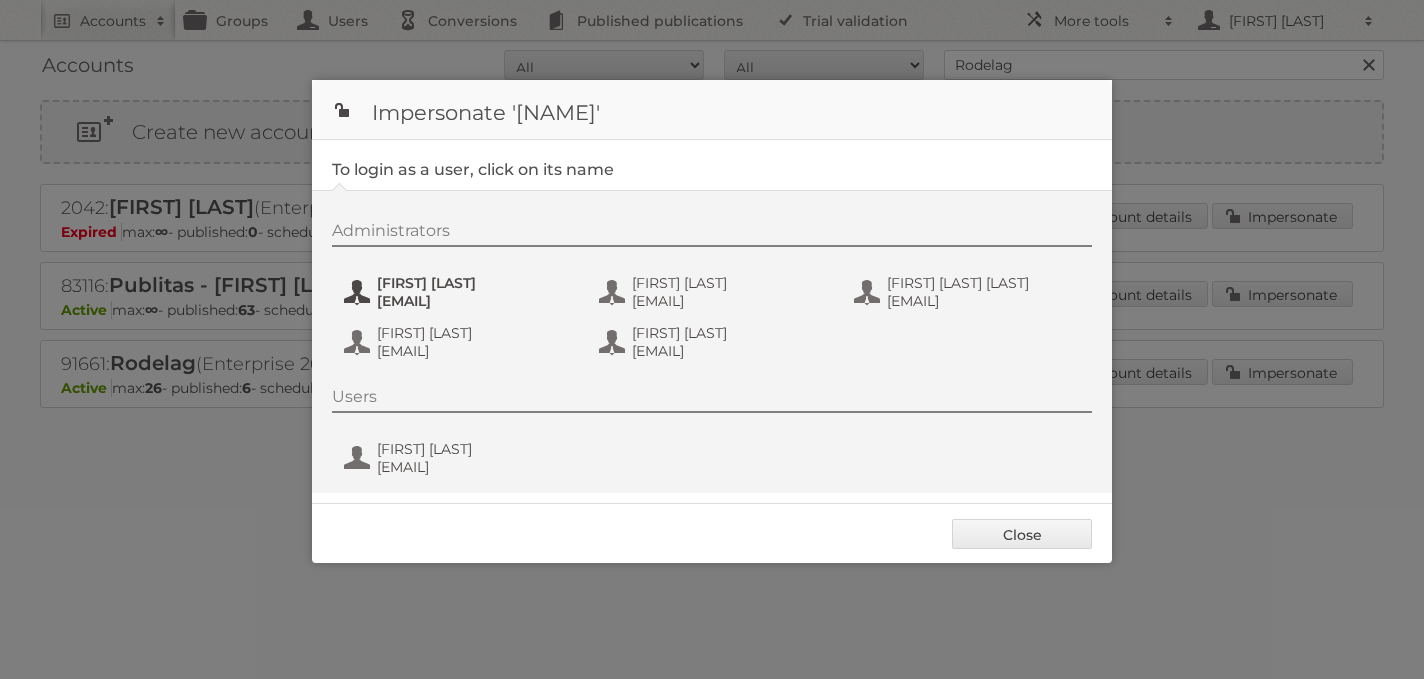 click on "alejandra.dolande@rodelag.com" at bounding box center [474, 301] 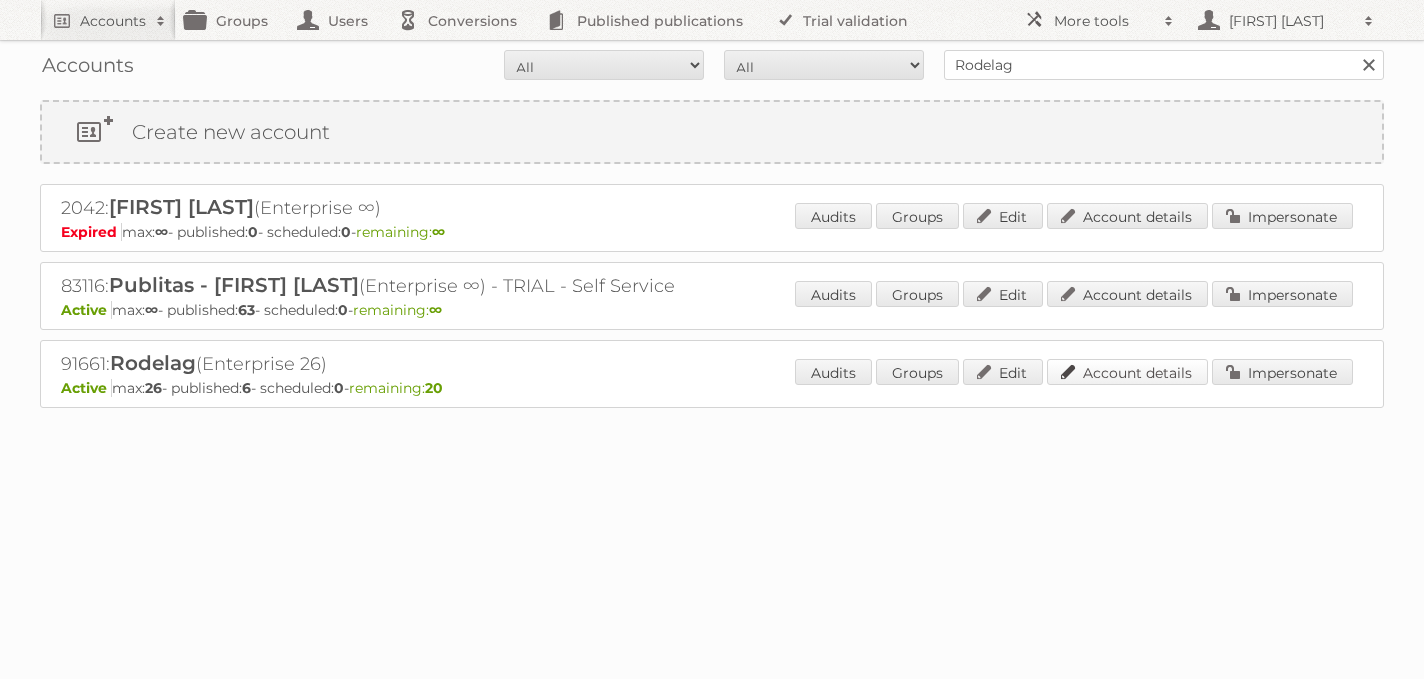 click on "Account details" at bounding box center (1127, 372) 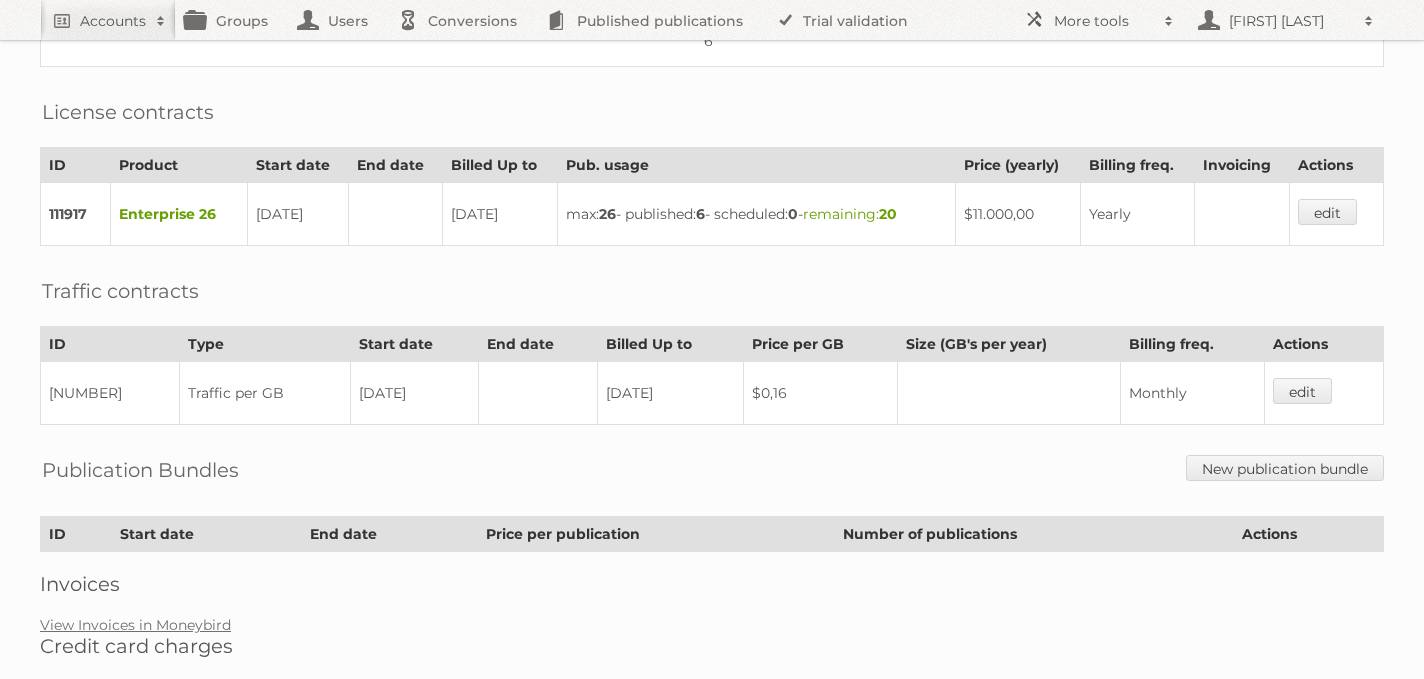 scroll, scrollTop: 401, scrollLeft: 0, axis: vertical 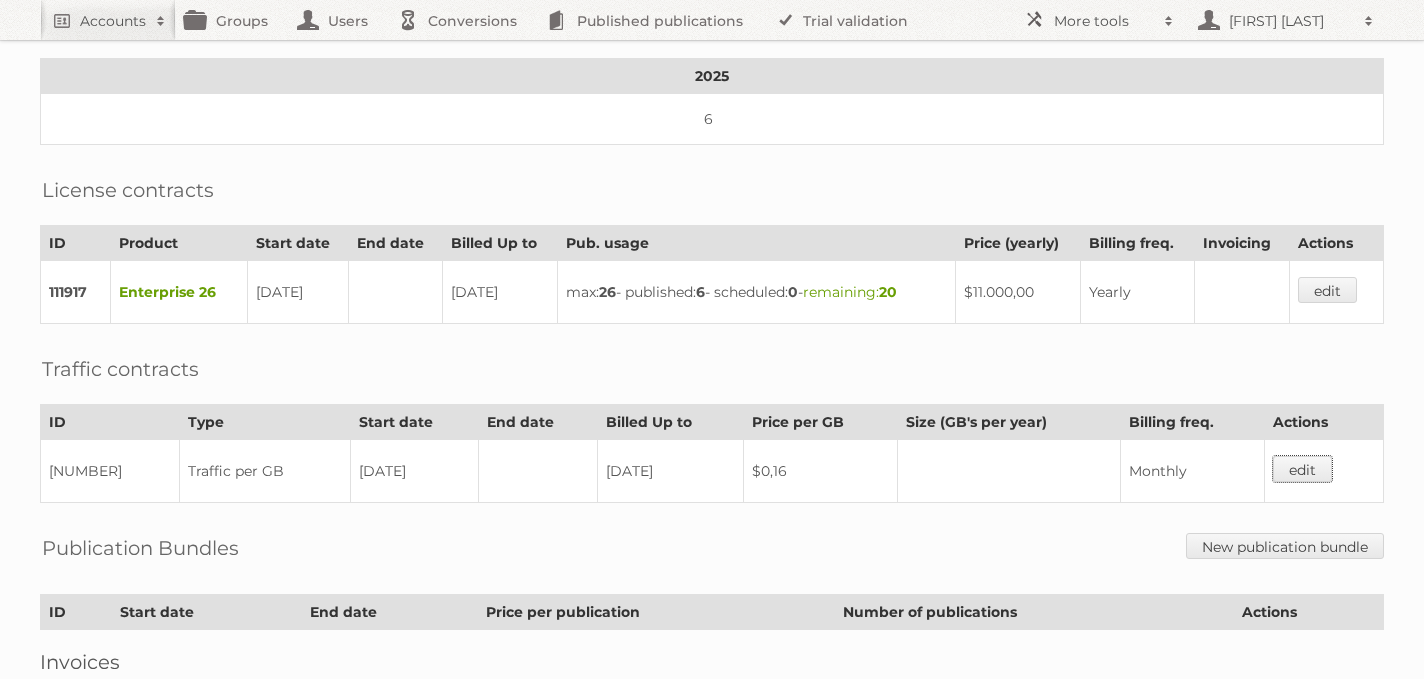 click on "edit" at bounding box center (1302, 469) 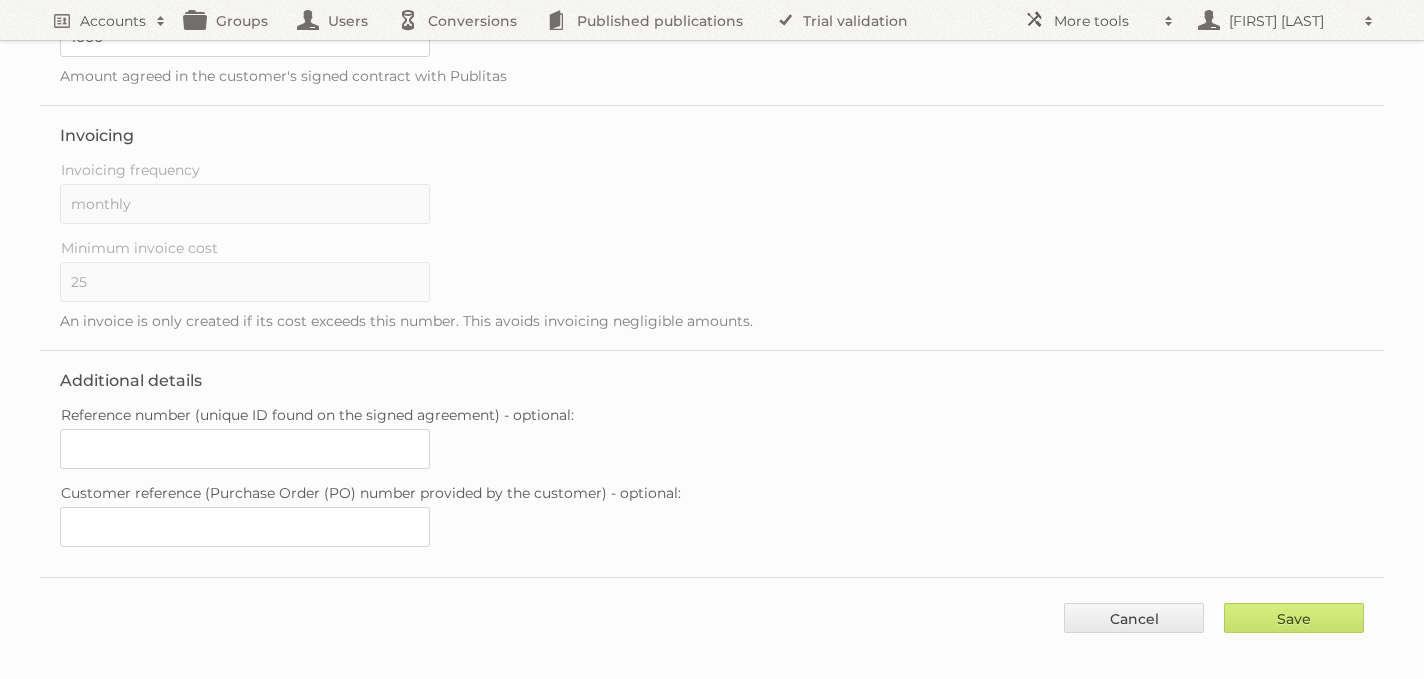 scroll, scrollTop: 0, scrollLeft: 0, axis: both 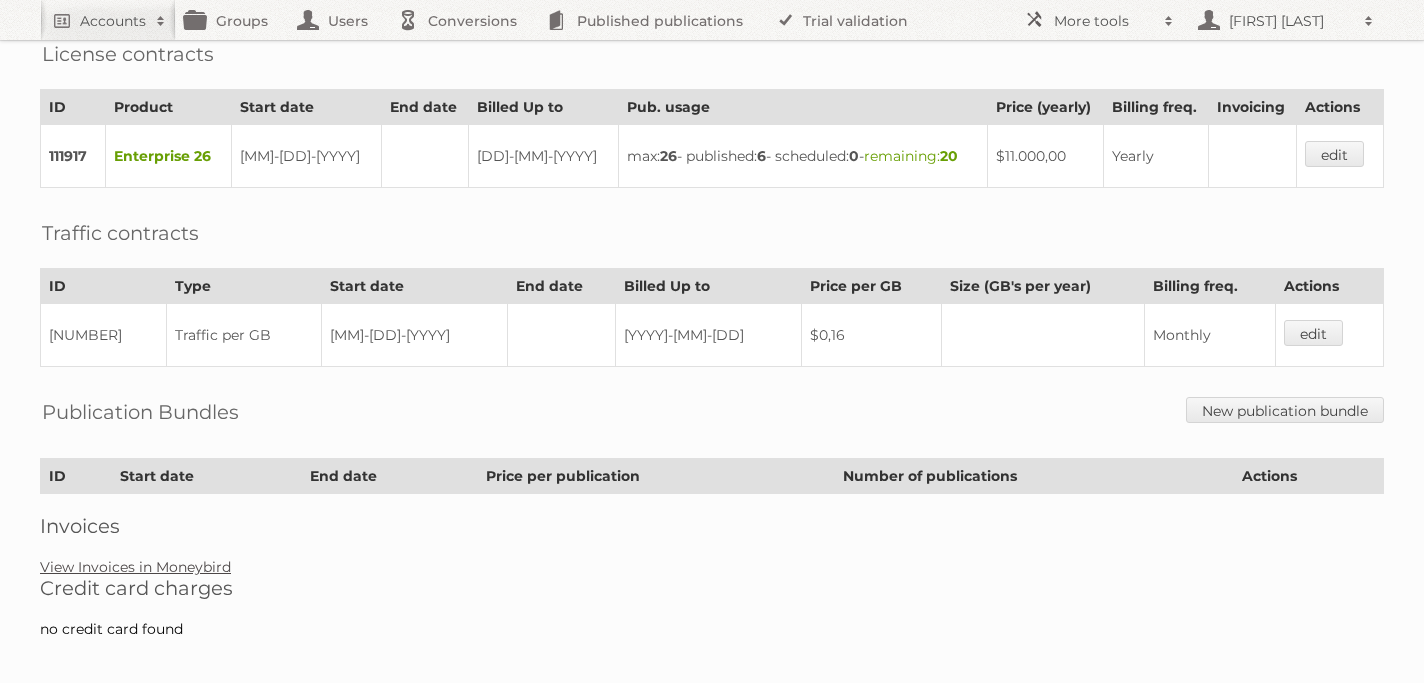 click on "View Invoices in Moneybird" at bounding box center [135, 567] 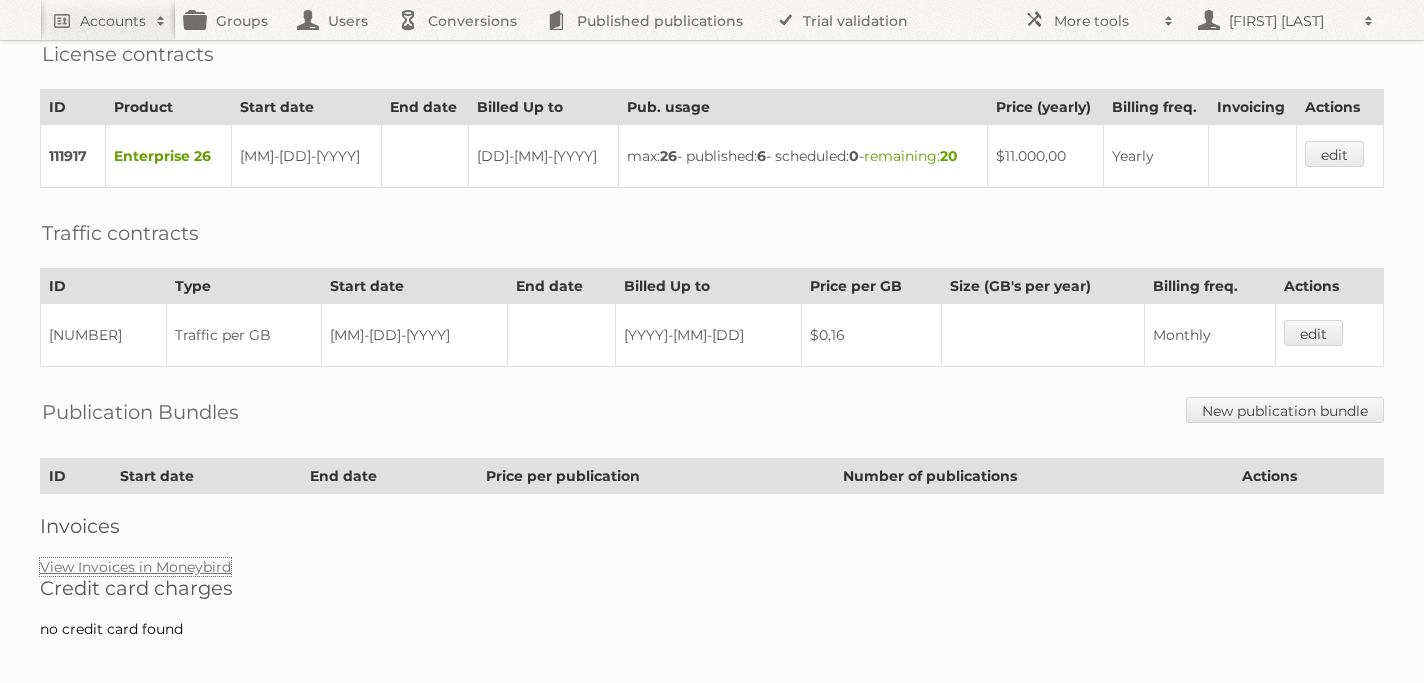 scroll, scrollTop: 0, scrollLeft: 0, axis: both 